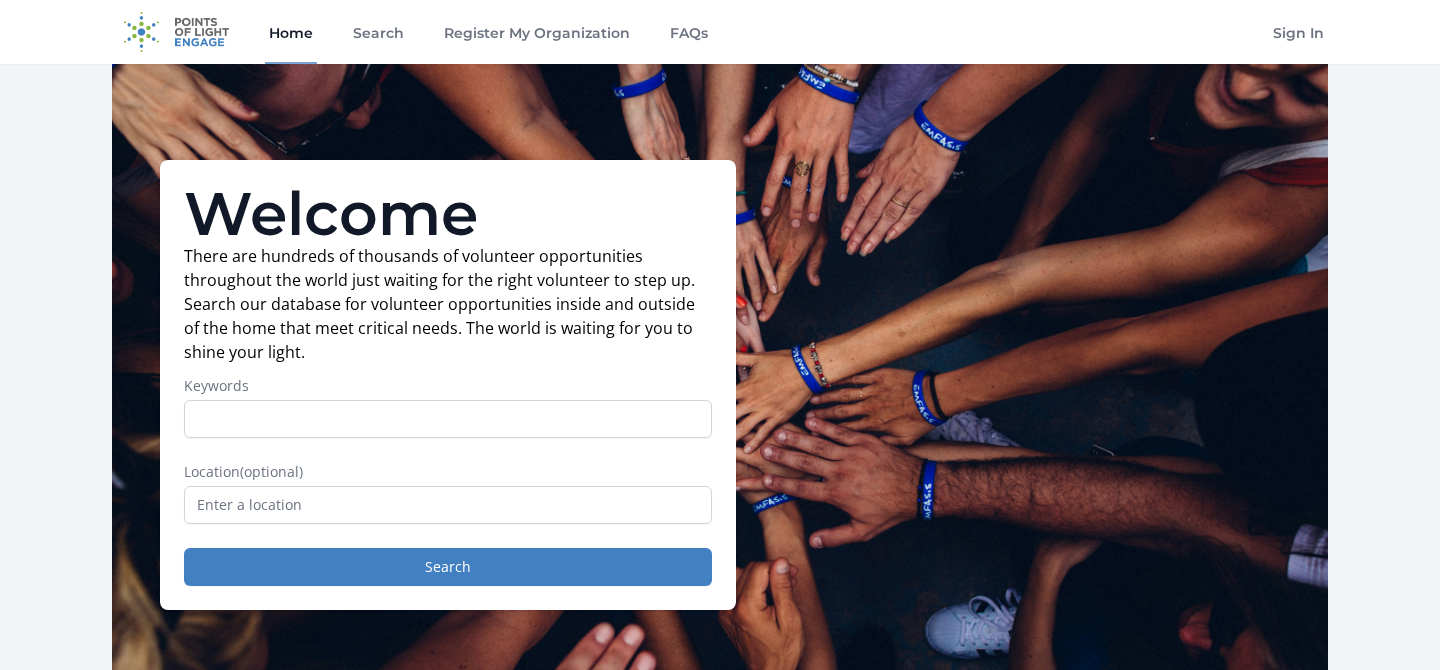 scroll, scrollTop: 0, scrollLeft: 0, axis: both 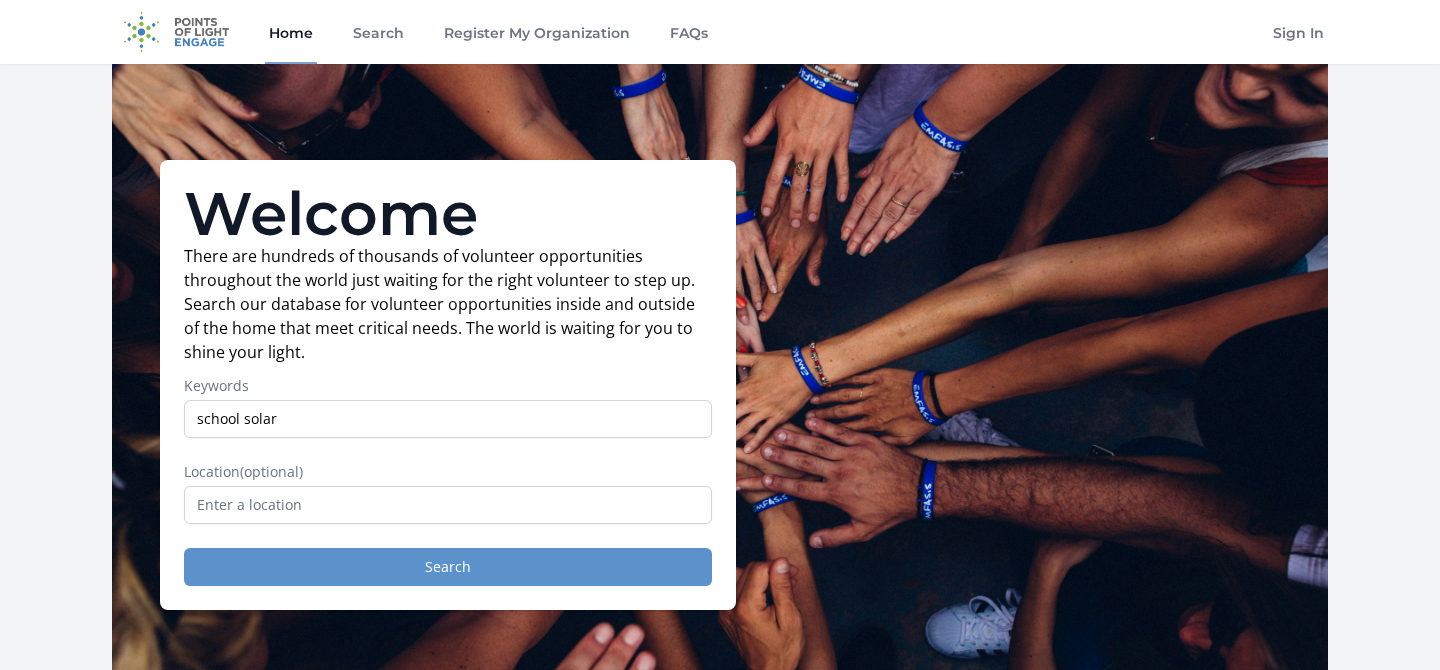 type on "school solar" 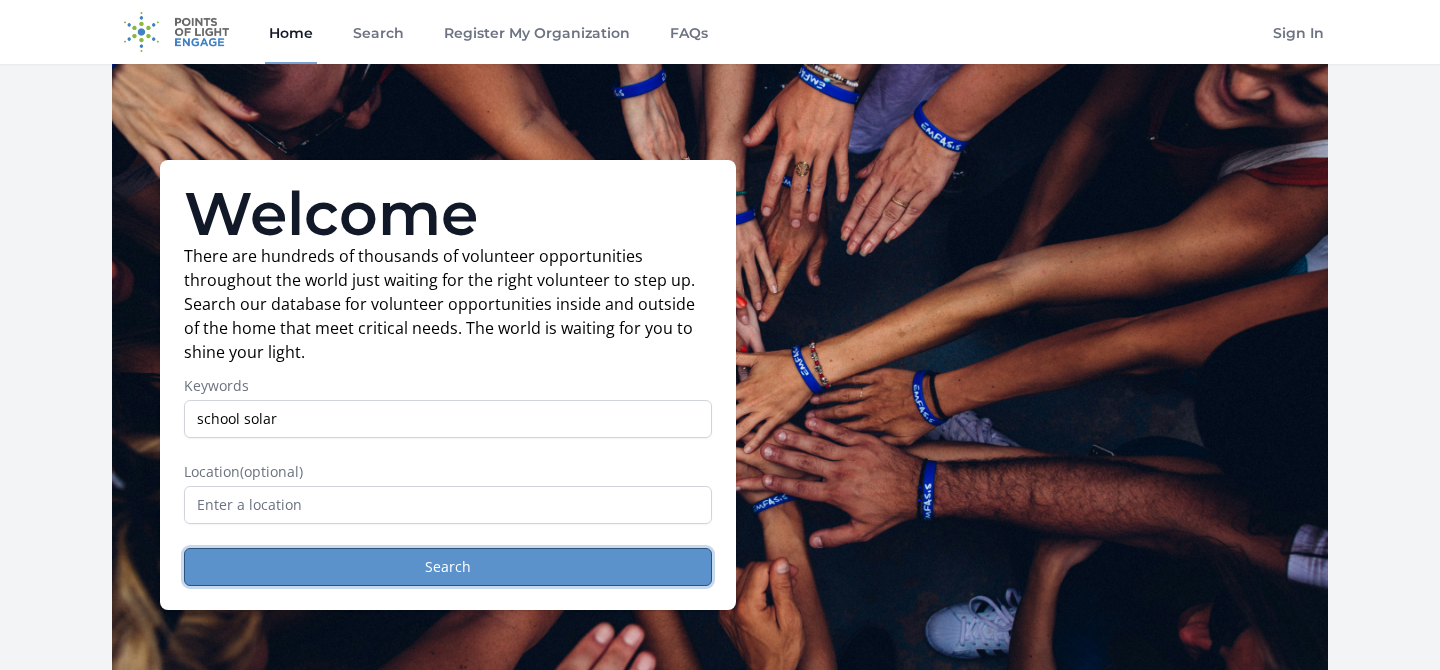 click on "Search" at bounding box center [448, 567] 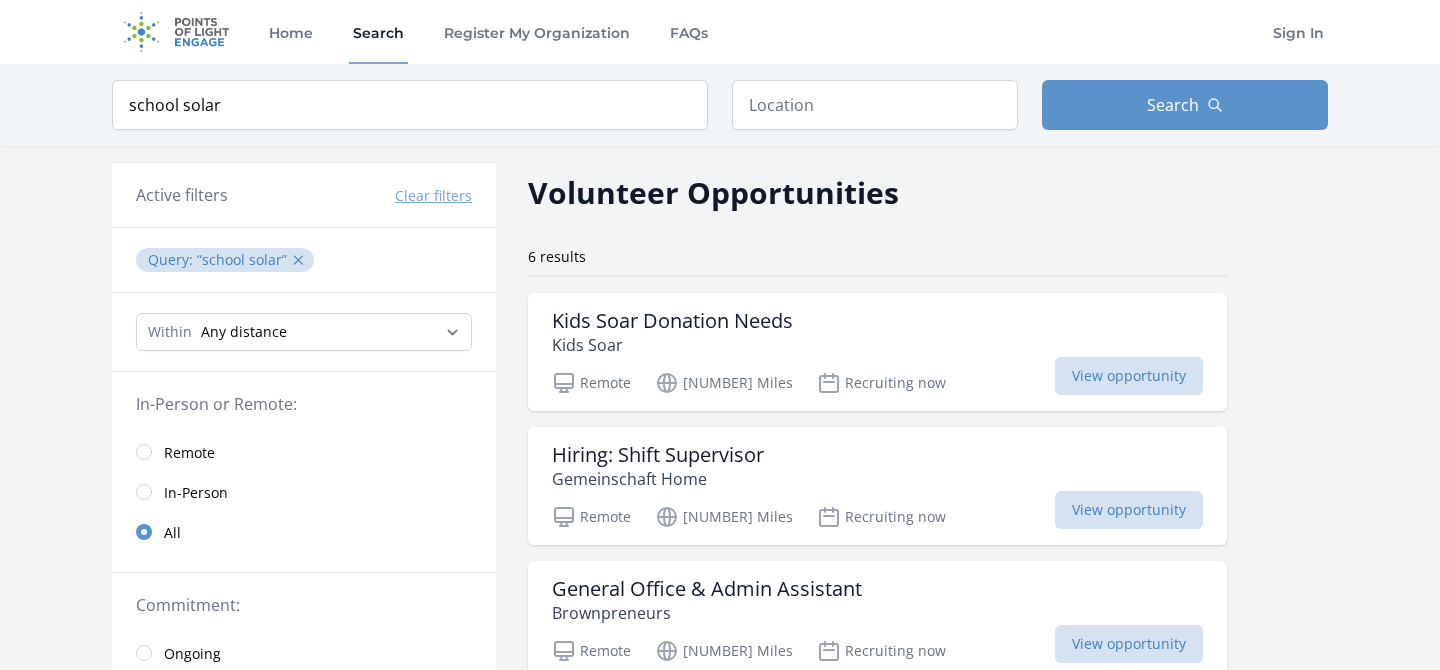 scroll, scrollTop: 0, scrollLeft: 0, axis: both 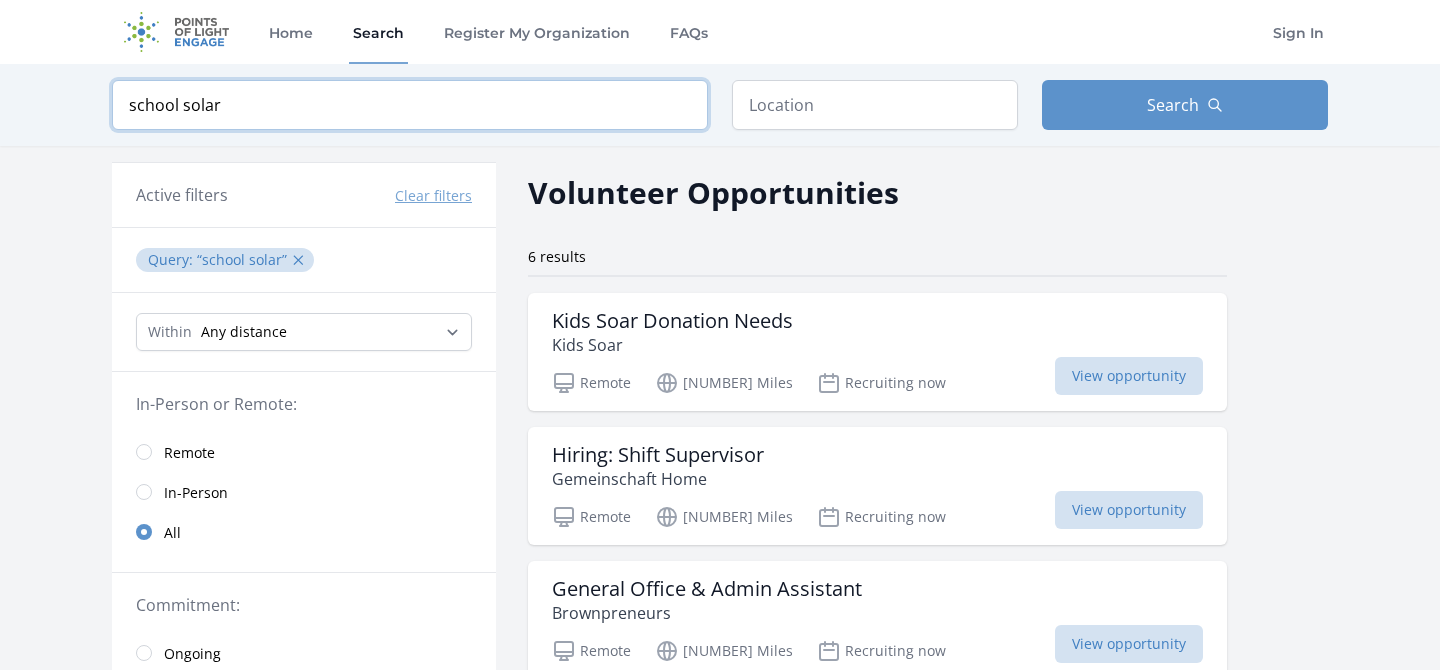 click on "school solar" at bounding box center (410, 105) 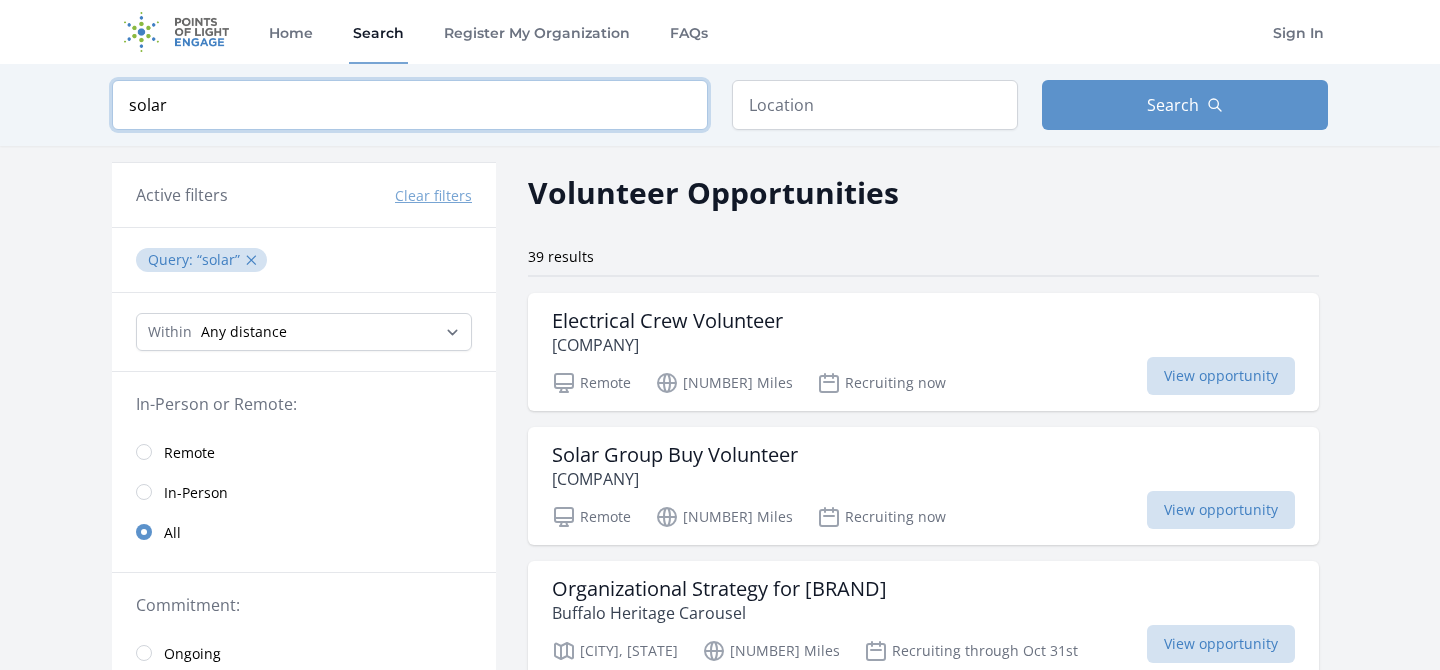 click on "solar" at bounding box center (410, 105) 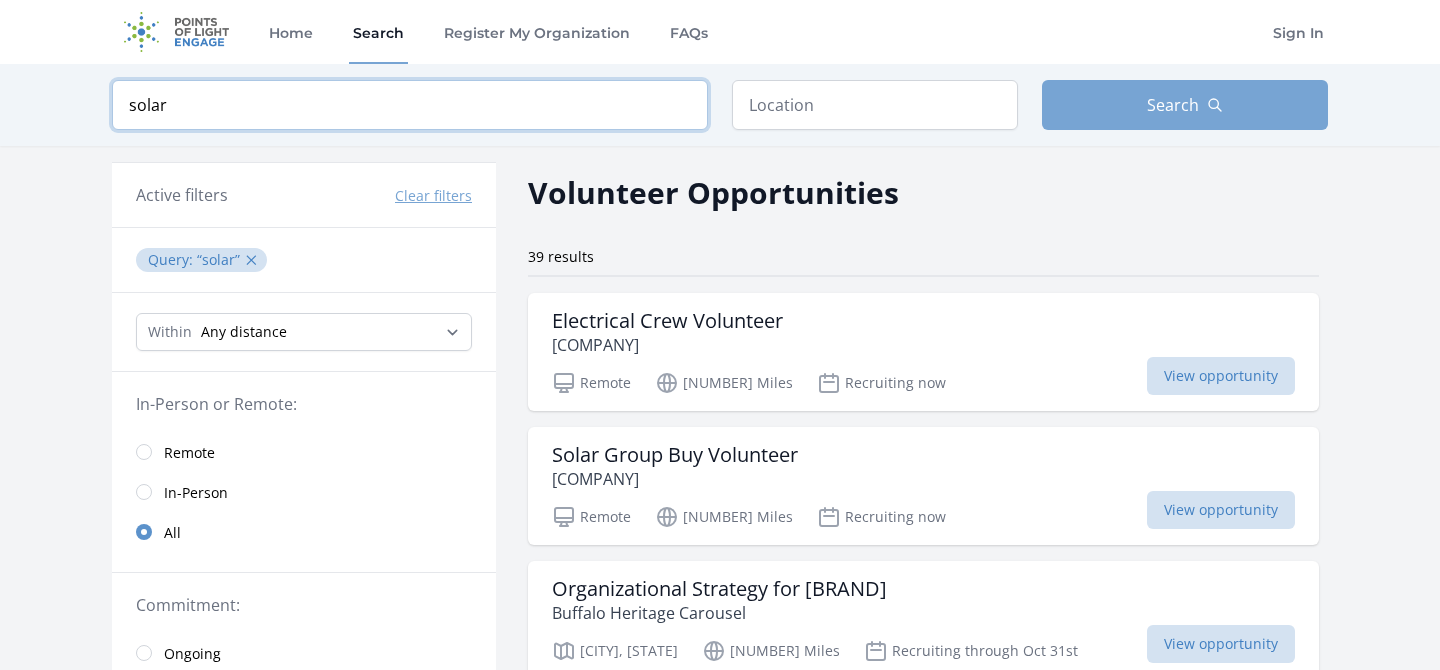 type on "solar" 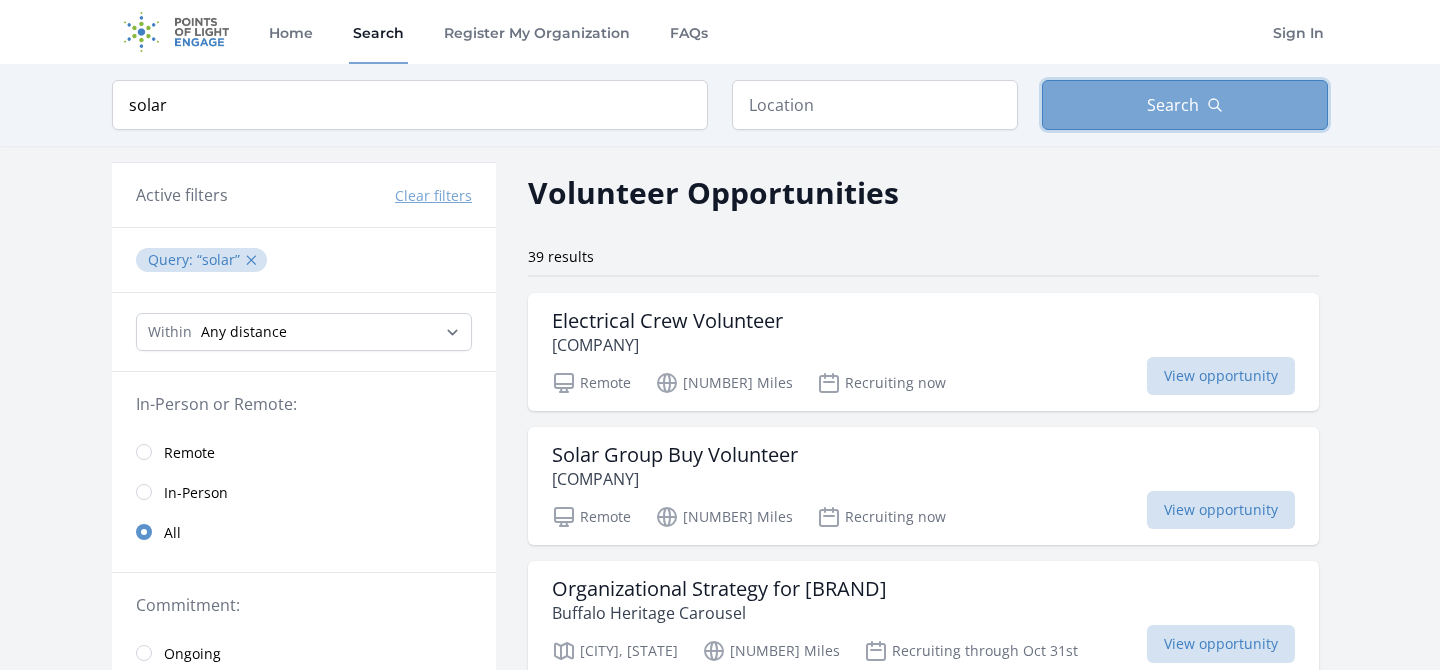 click on "Search" at bounding box center [1185, 105] 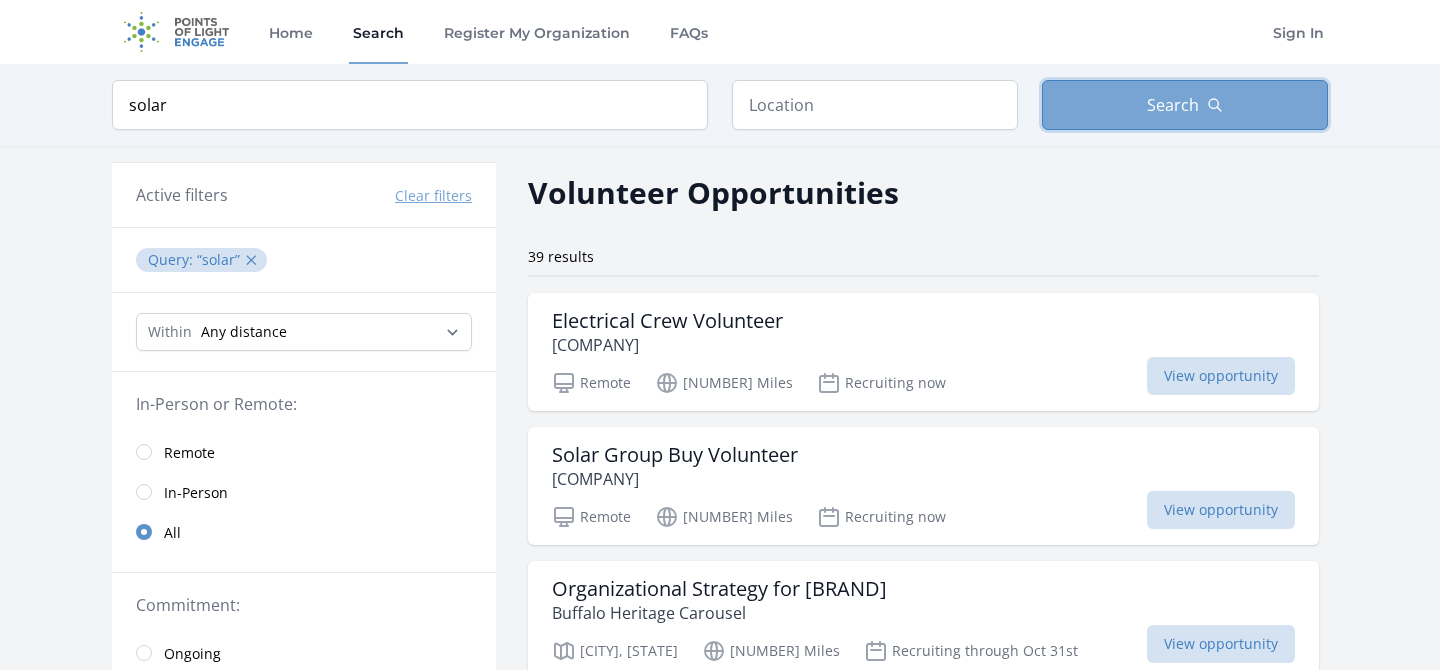 click on "Search" at bounding box center (1173, 105) 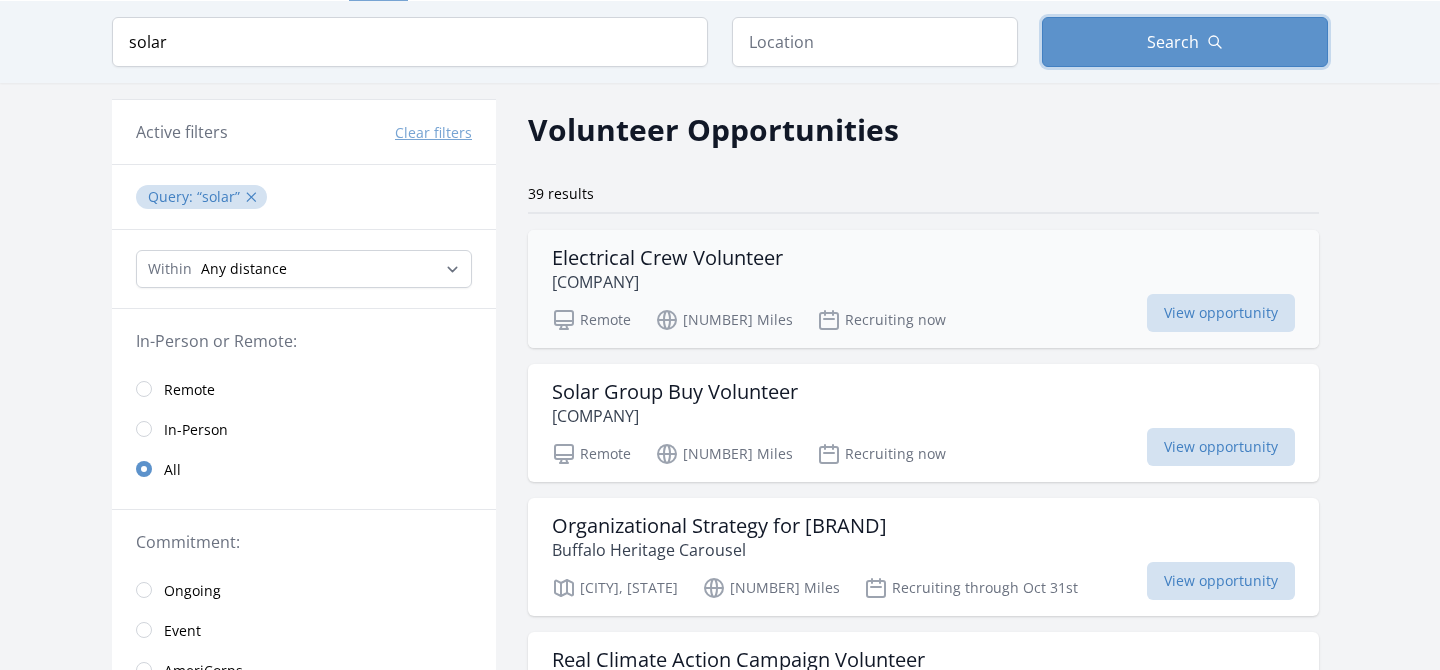 scroll, scrollTop: 108, scrollLeft: 0, axis: vertical 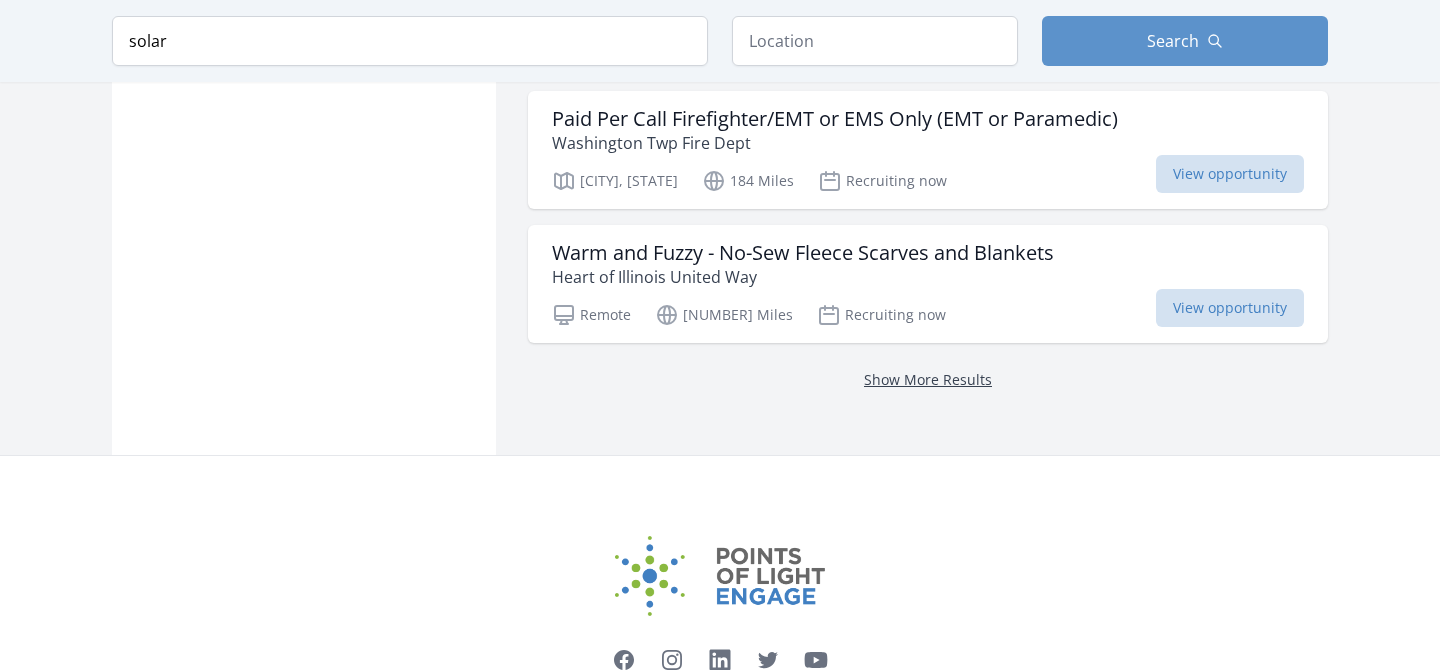 click on "Show More Results" at bounding box center [928, 379] 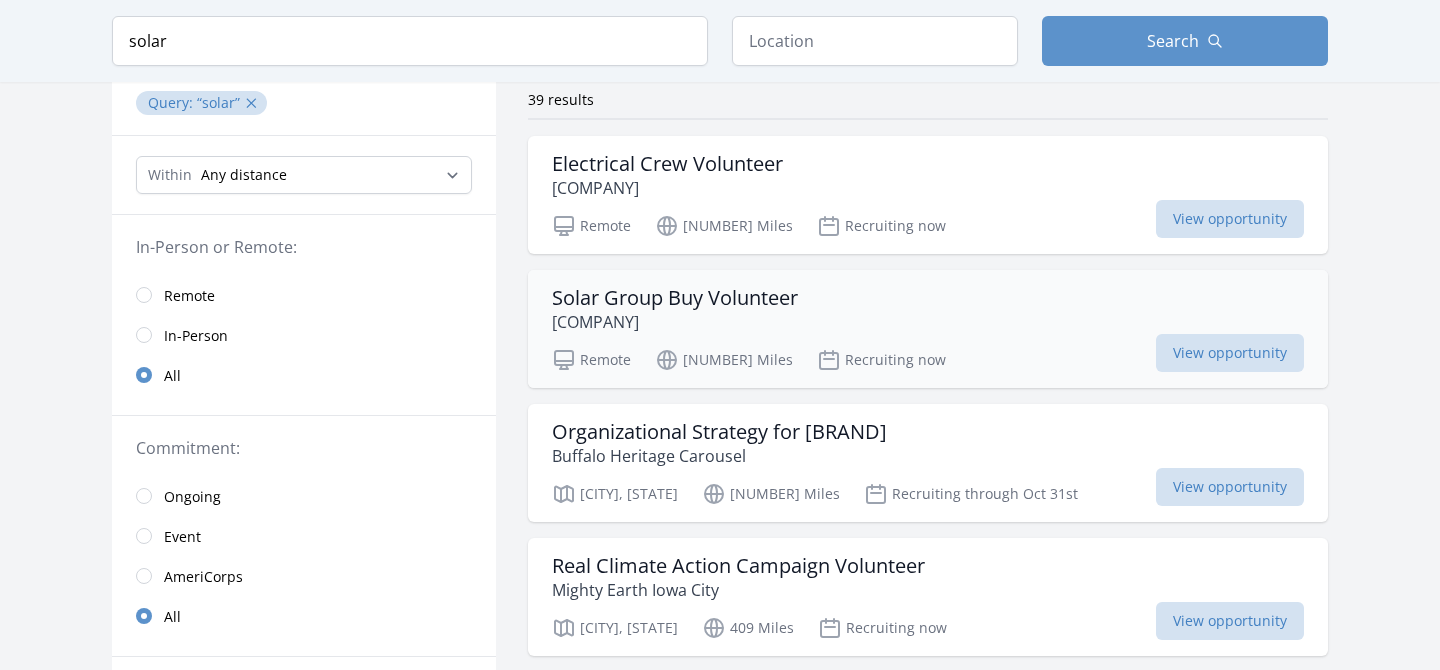 scroll, scrollTop: 0, scrollLeft: 0, axis: both 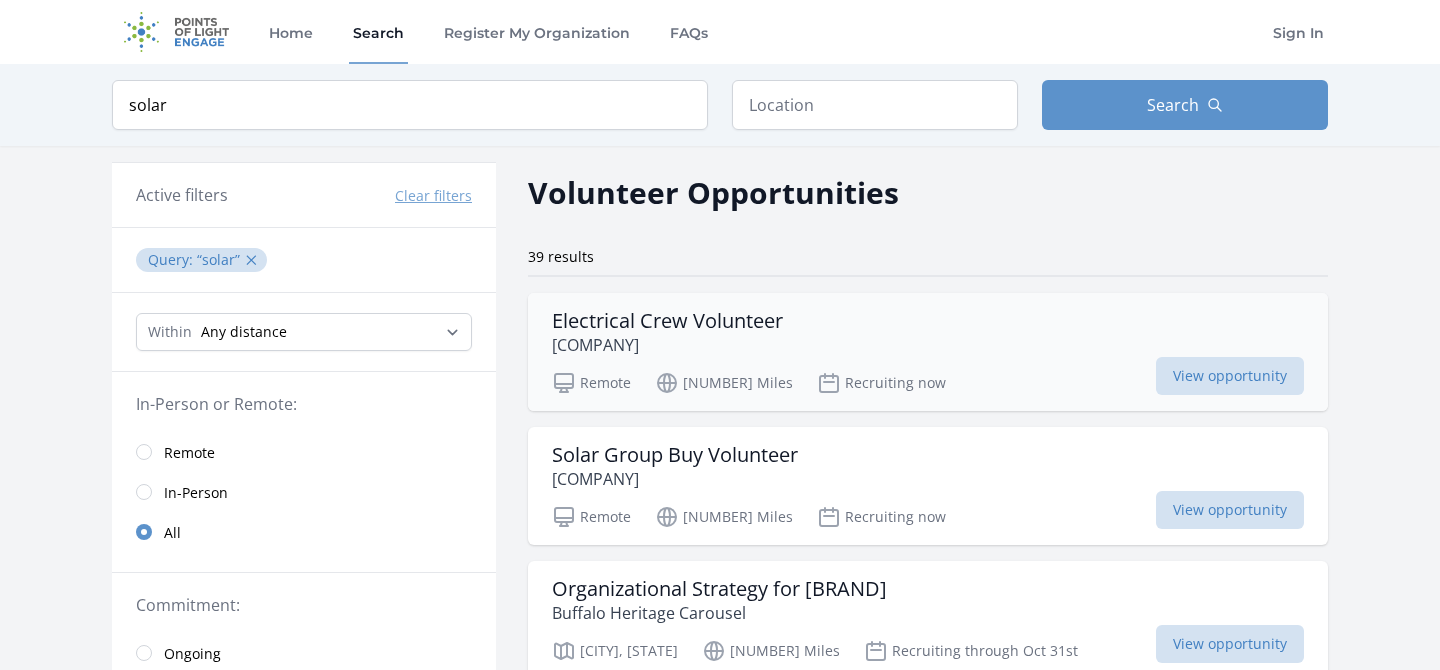 click on "Electrical Crew Volunteer" at bounding box center (667, 321) 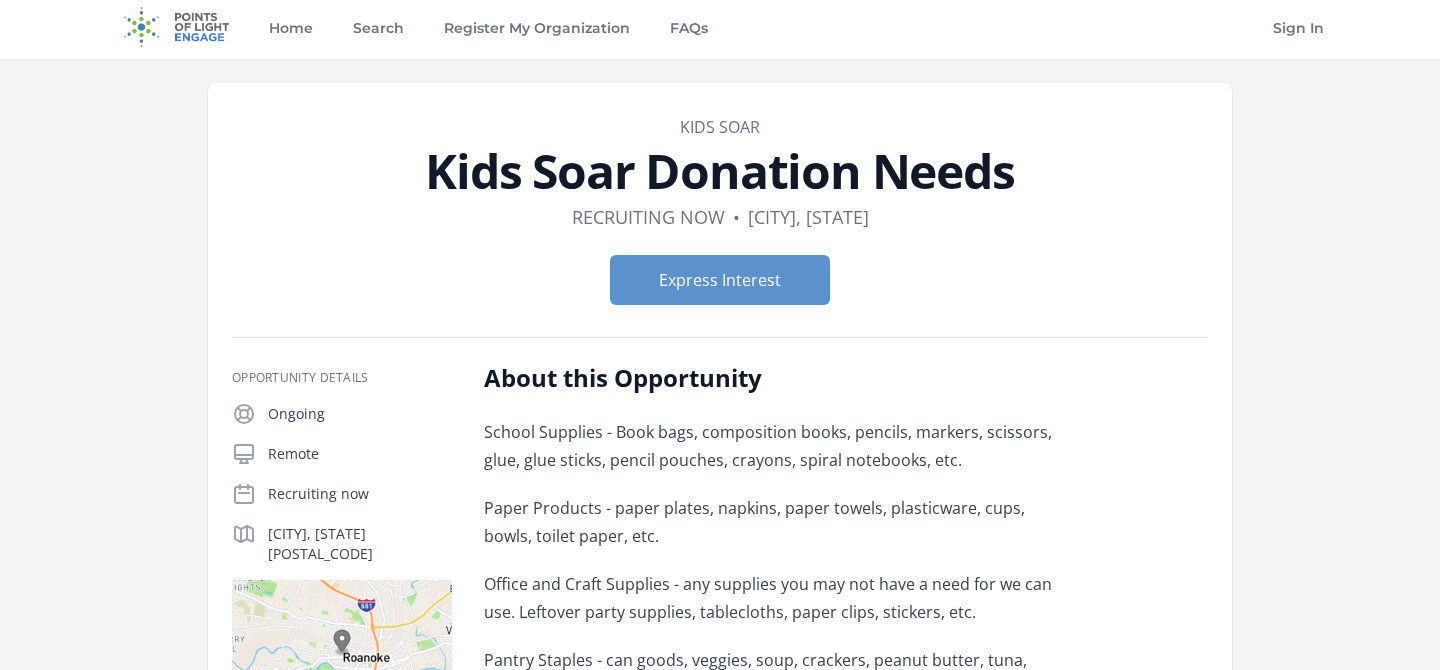 scroll, scrollTop: 0, scrollLeft: 0, axis: both 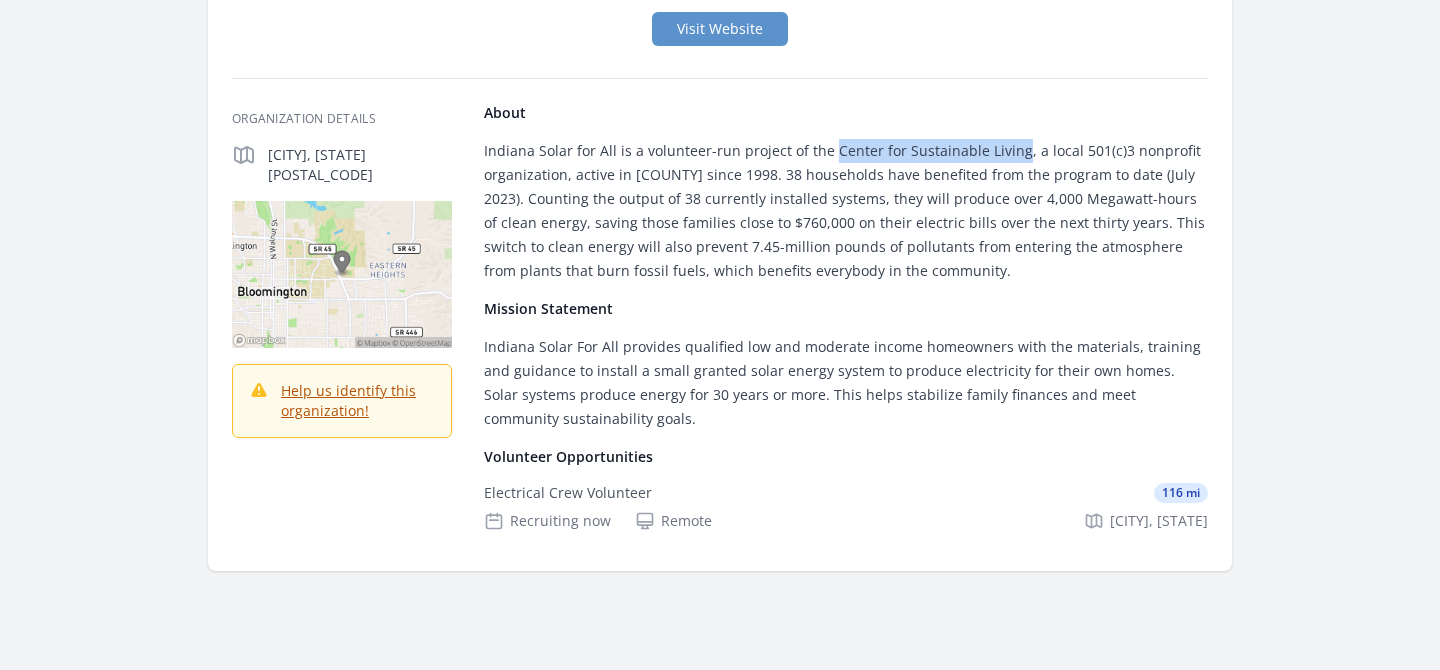 drag, startPoint x: 826, startPoint y: 155, endPoint x: 1011, endPoint y: 151, distance: 185.04324 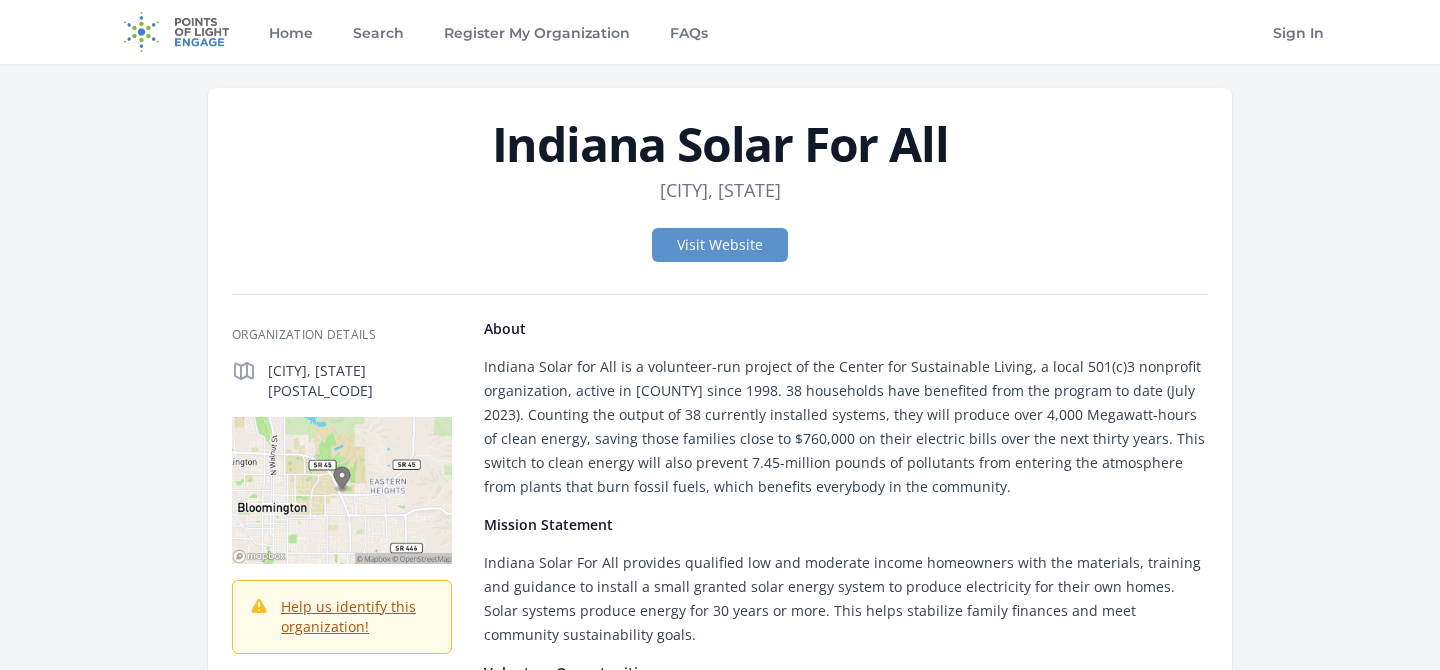 click on "Indiana Solar for All is a volunteer-run project of the Center for Sustainable Living, a local 501(c)3 nonprofit organization, active in [COUNTY] since 1998. 38 households have benefited from the program to date (July 2023). Counting the output of 38 currently installed systems, they will produce over 4,000 Megawatt-hours of clean energy, saving those families close to $760,000 on their electric bills over the next thirty years. This switch to clean energy will also prevent 7.45-million pounds of pollutants from entering the atmosphere from plants that burn fossil fuels, which benefits everybody in the community." at bounding box center (846, 427) 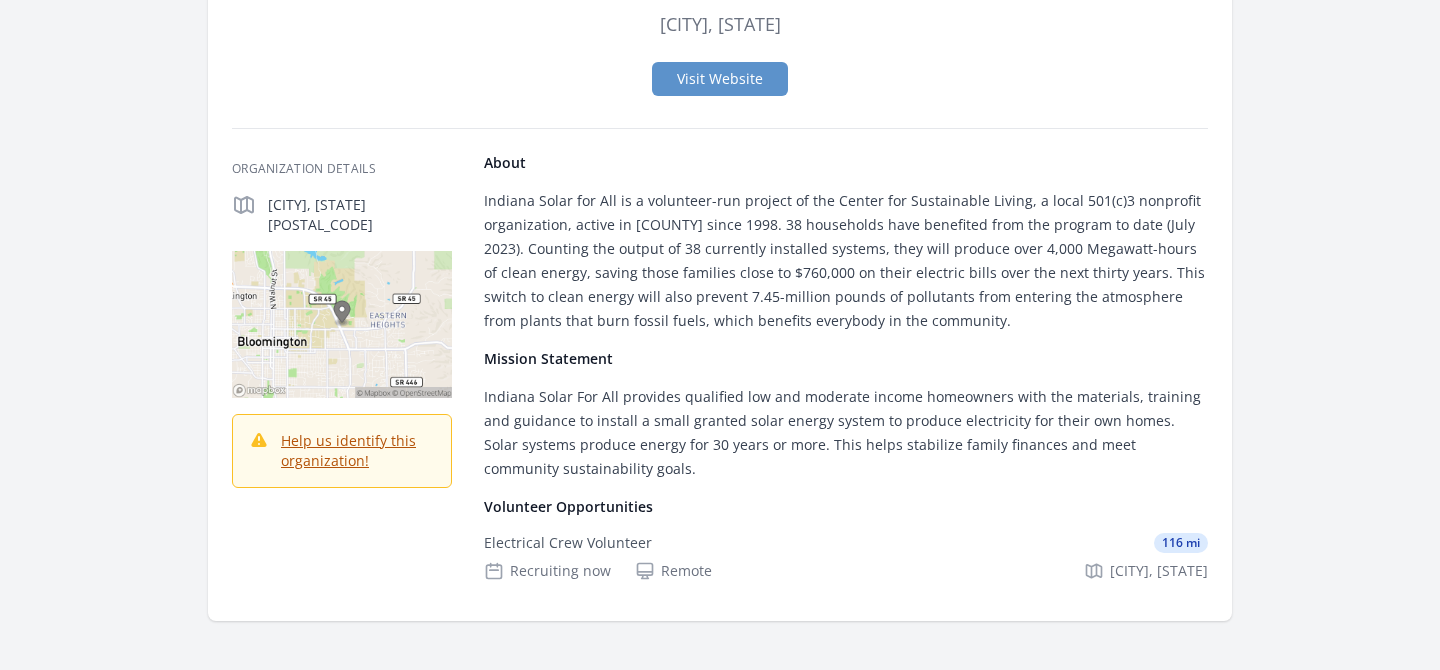 scroll, scrollTop: 216, scrollLeft: 0, axis: vertical 